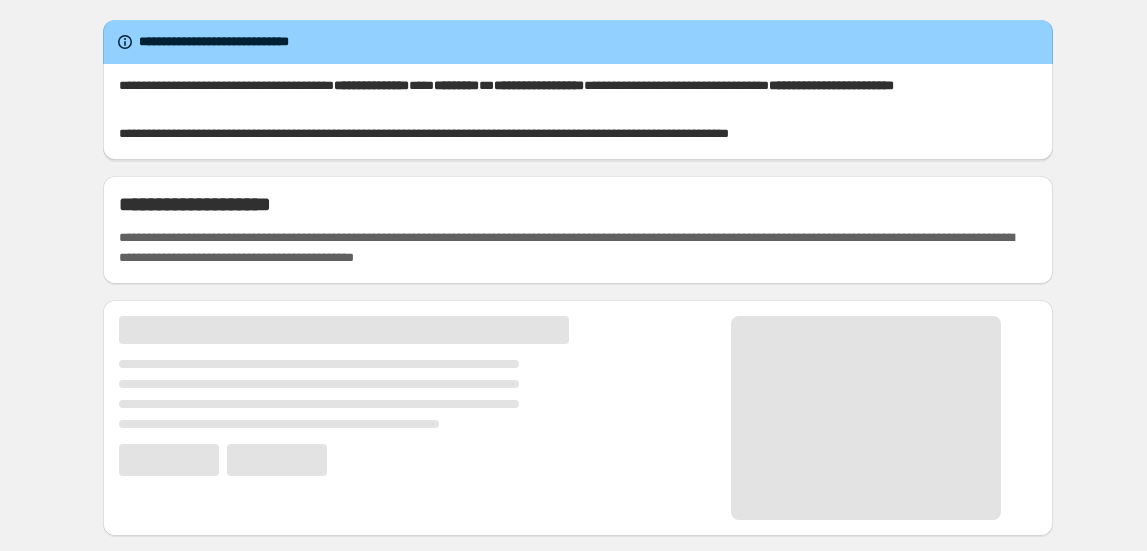 scroll, scrollTop: 0, scrollLeft: 0, axis: both 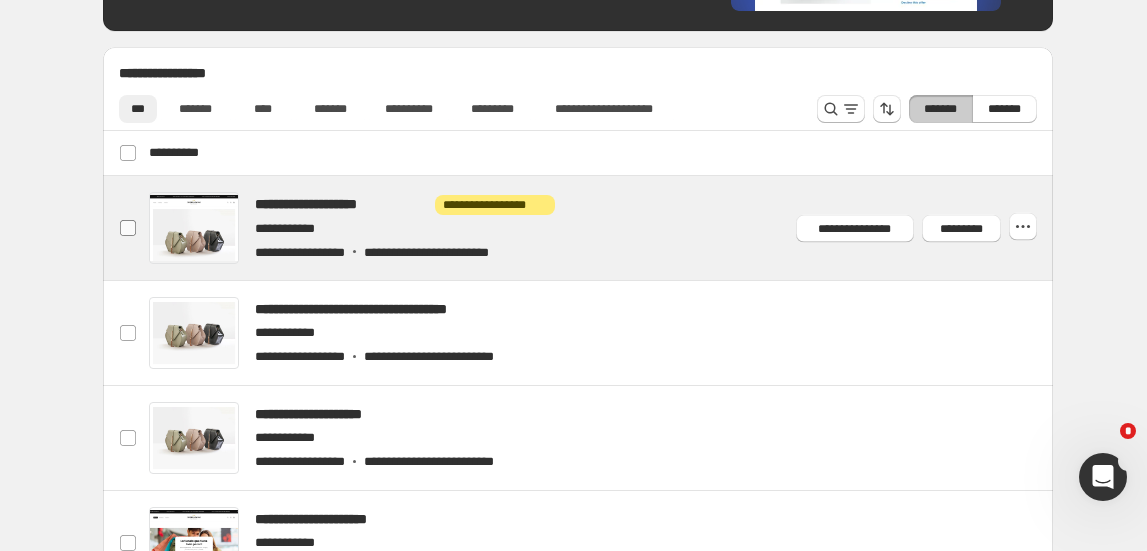 click at bounding box center [128, 228] 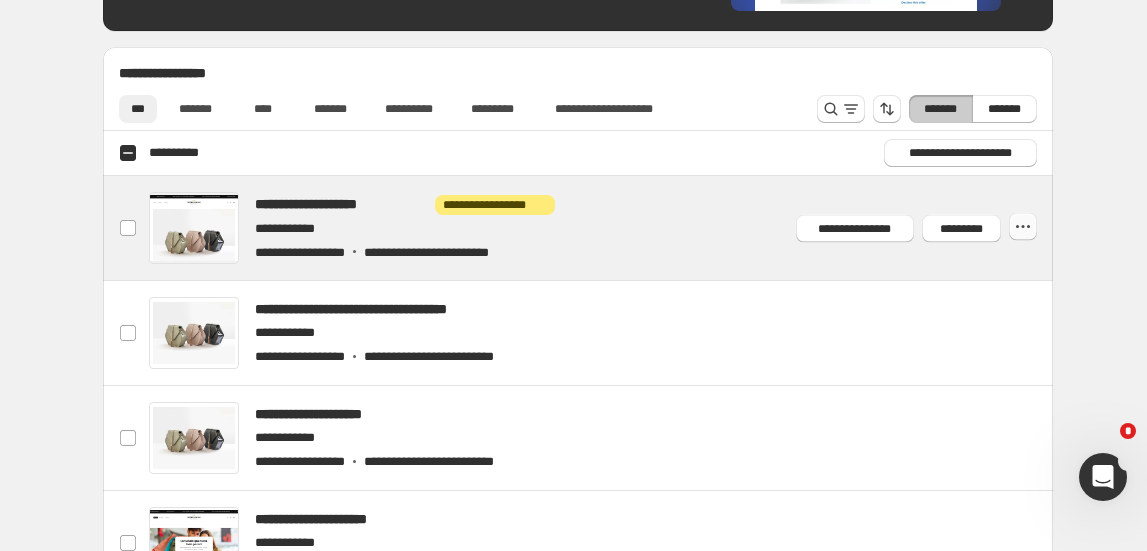 click at bounding box center [1023, 227] 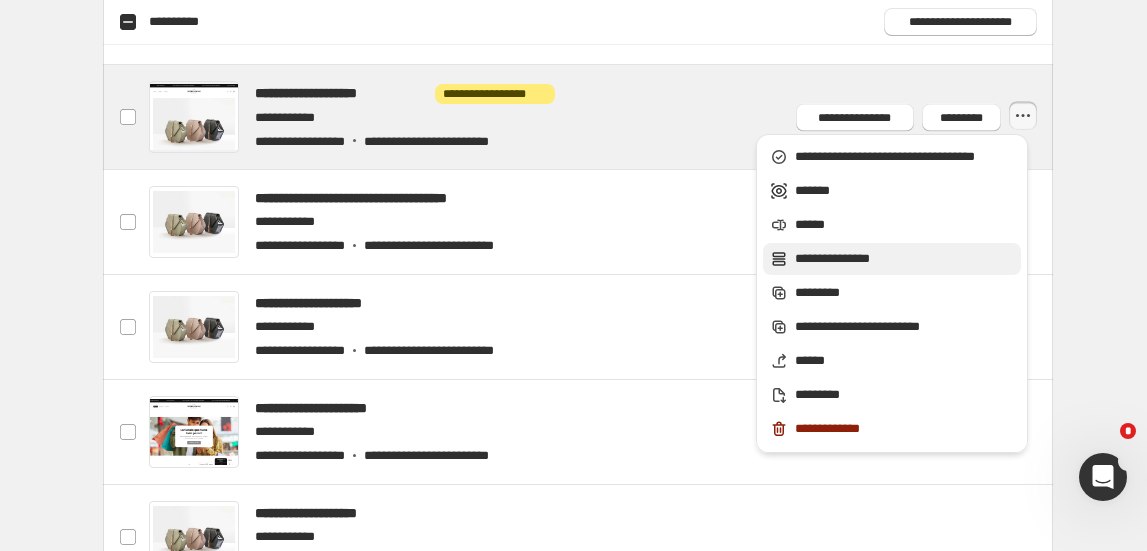 scroll, scrollTop: 1090, scrollLeft: 0, axis: vertical 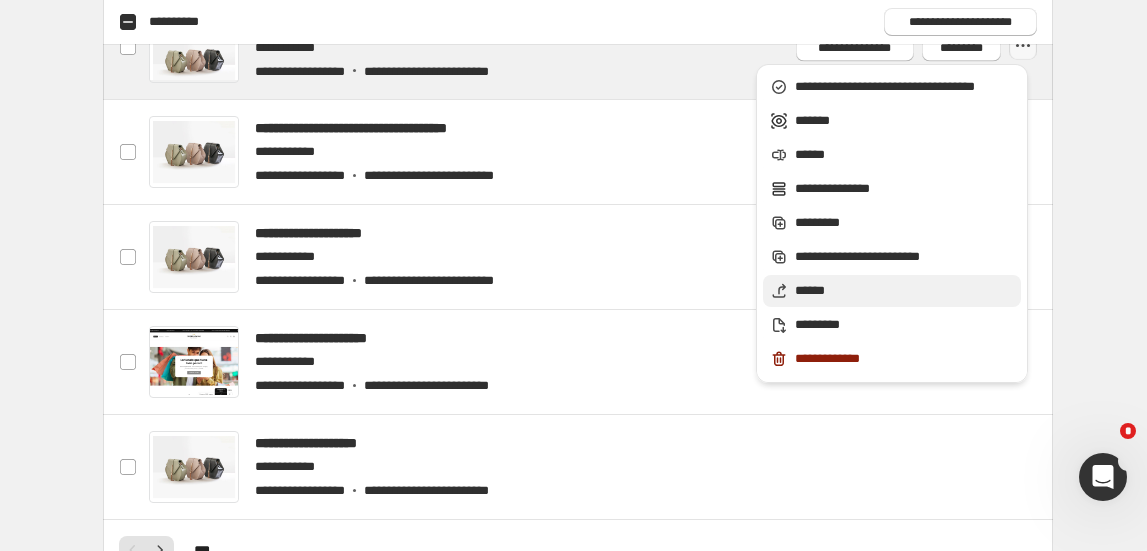 click on "******" at bounding box center [905, 87] 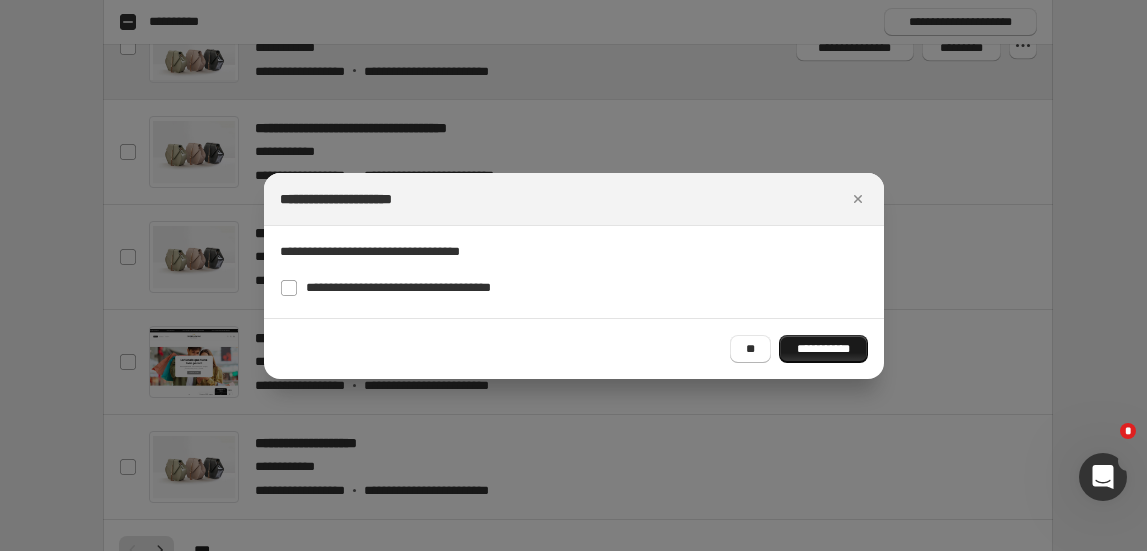 click on "**********" at bounding box center (823, 349) 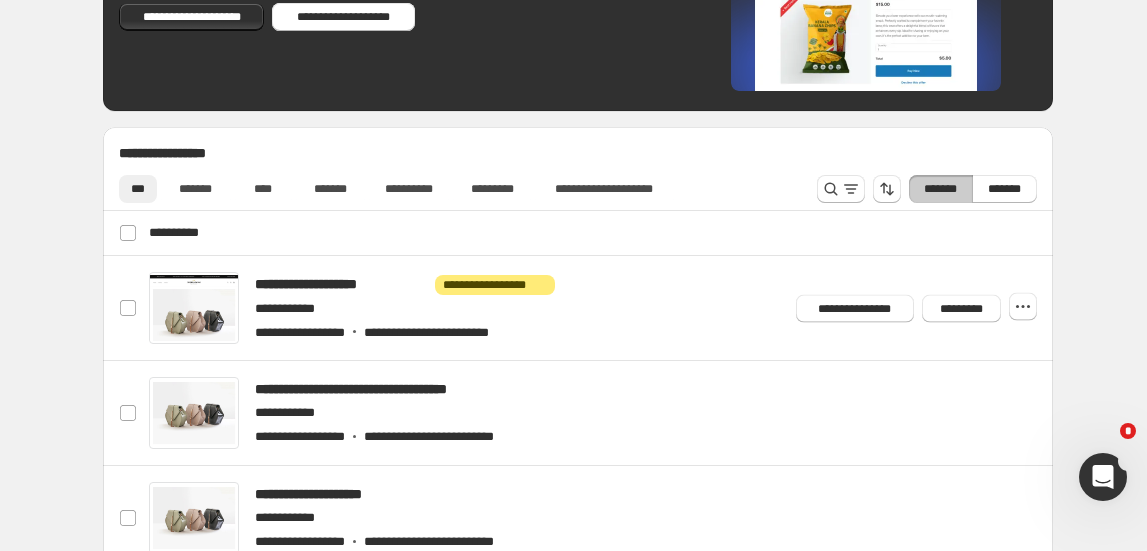 scroll, scrollTop: 818, scrollLeft: 0, axis: vertical 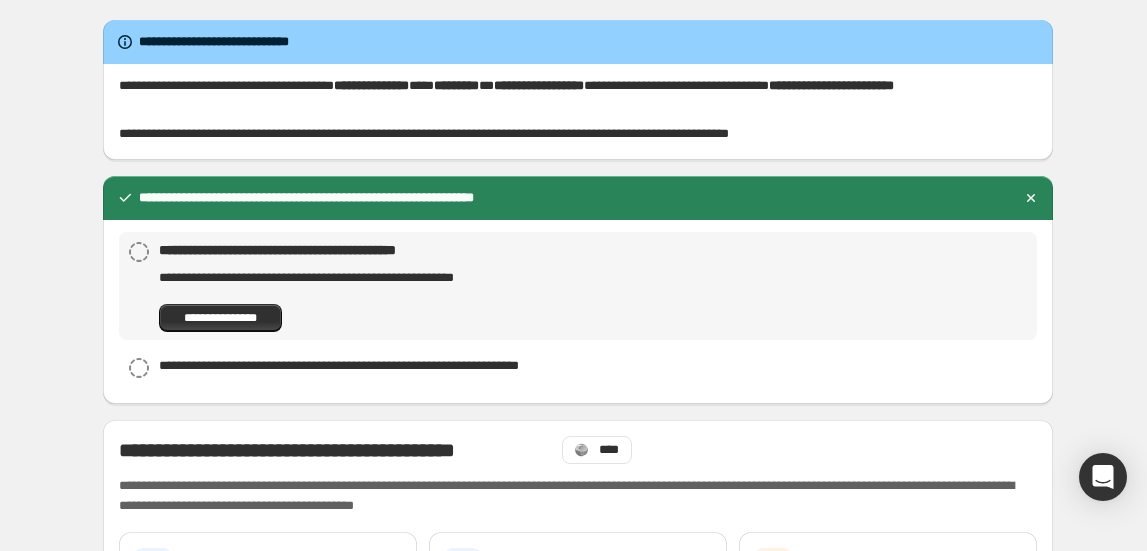 click on "**********" at bounding box center (578, 1137) 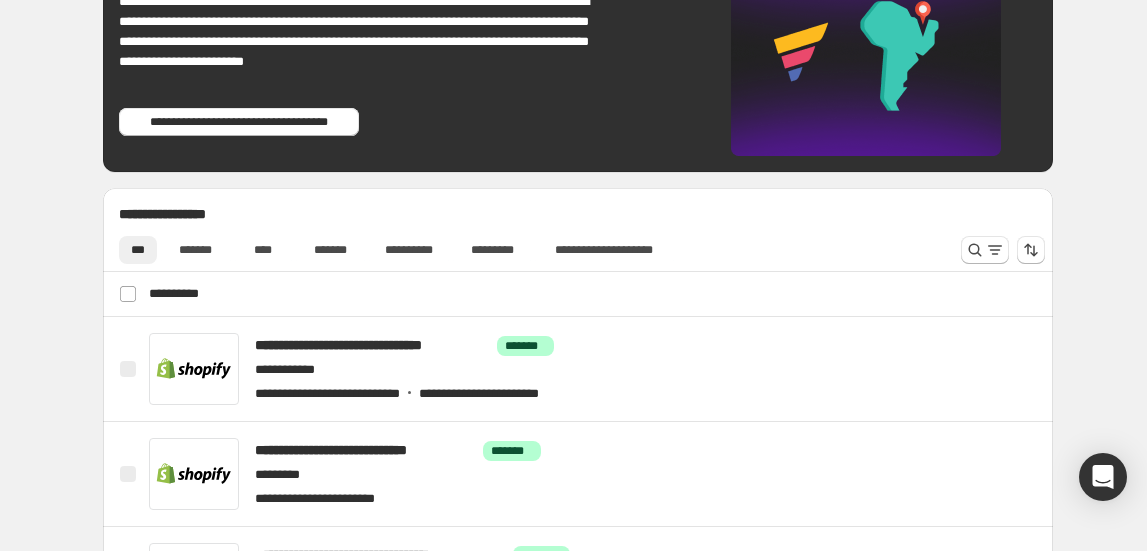 scroll, scrollTop: 818, scrollLeft: 0, axis: vertical 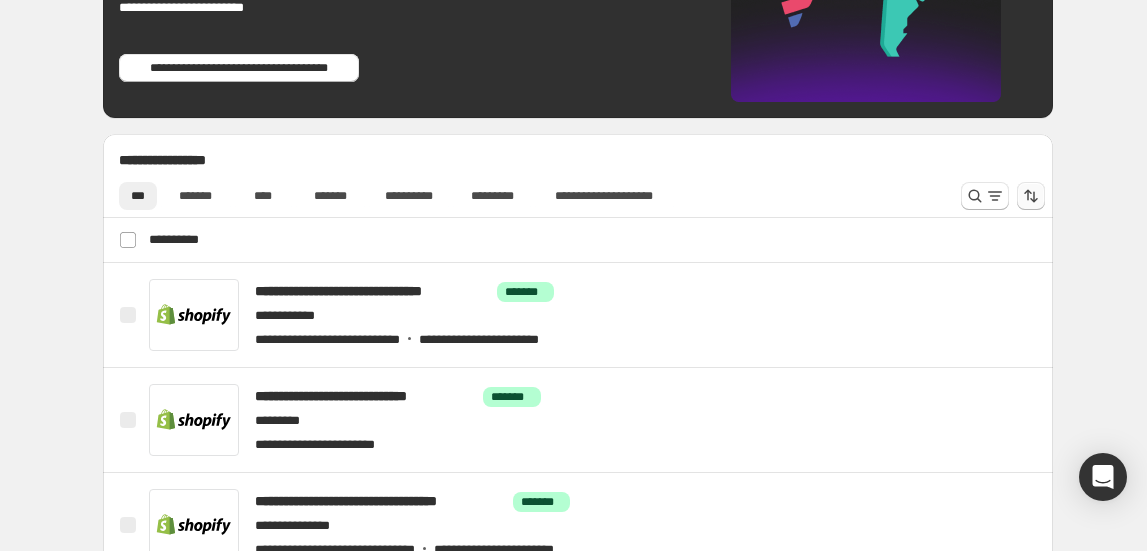 click at bounding box center (1028, 195) 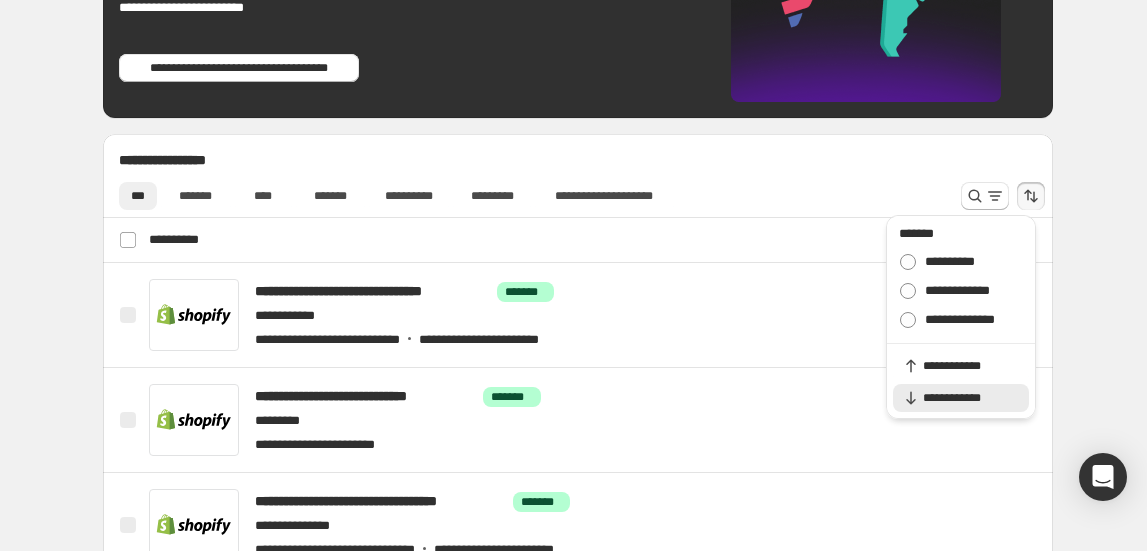 click on "**********" at bounding box center (595, 240) 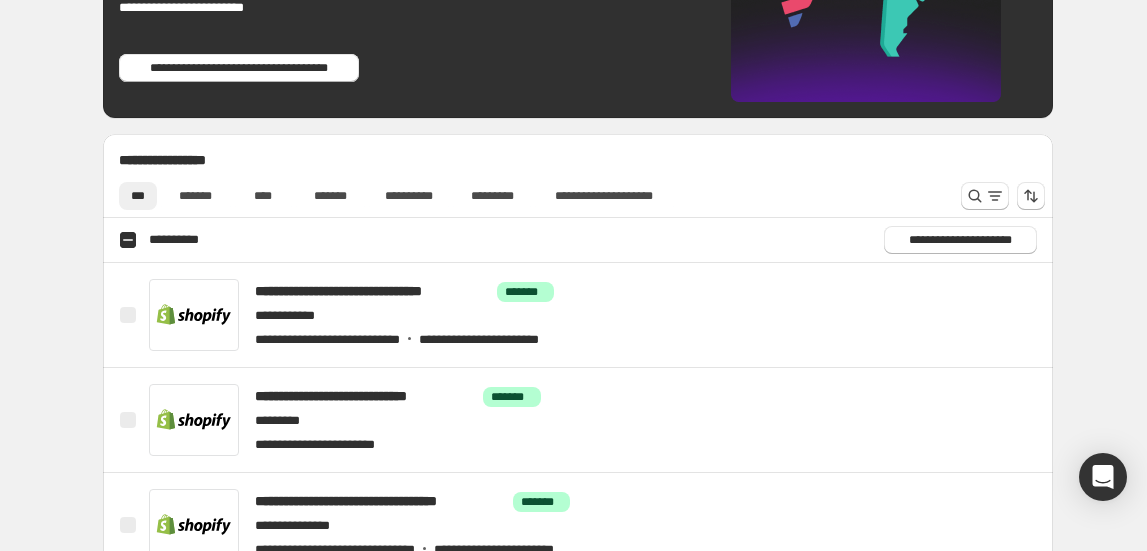 click on "**********" at bounding box center [578, 154] 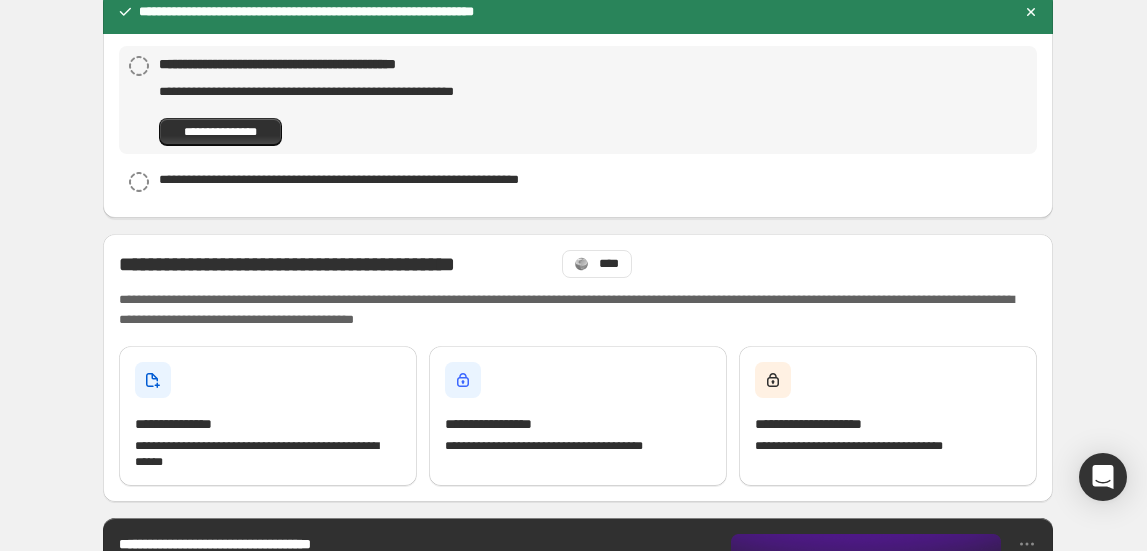 scroll, scrollTop: 181, scrollLeft: 0, axis: vertical 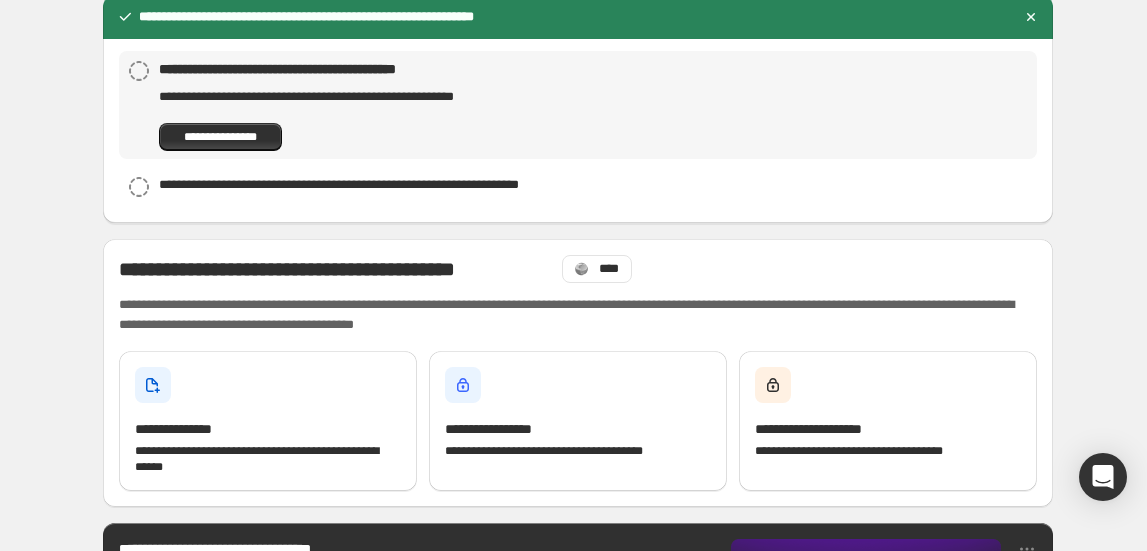 click on "**********" at bounding box center (578, 956) 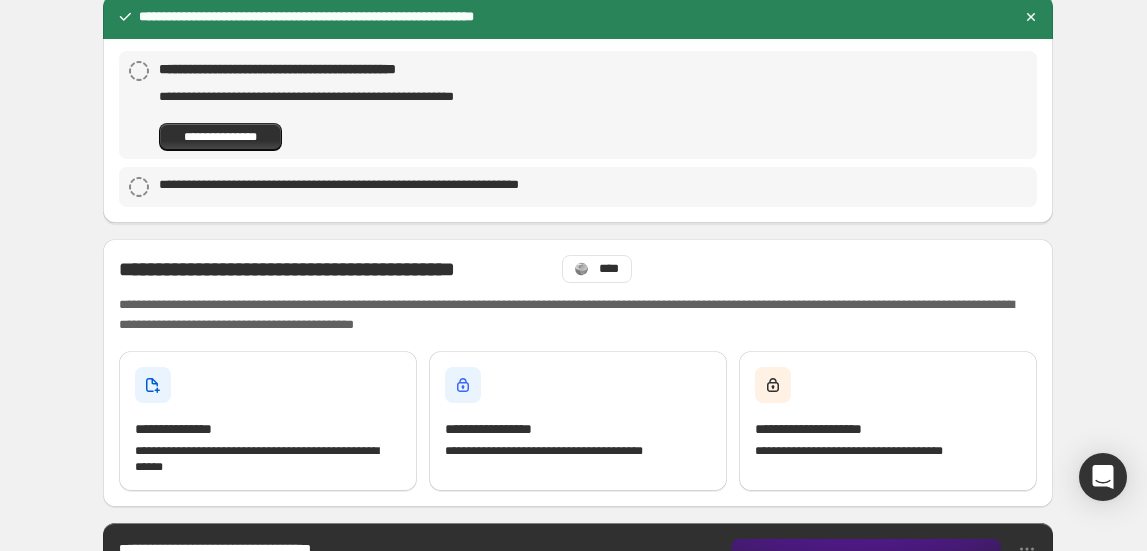 click on "**********" at bounding box center (578, 187) 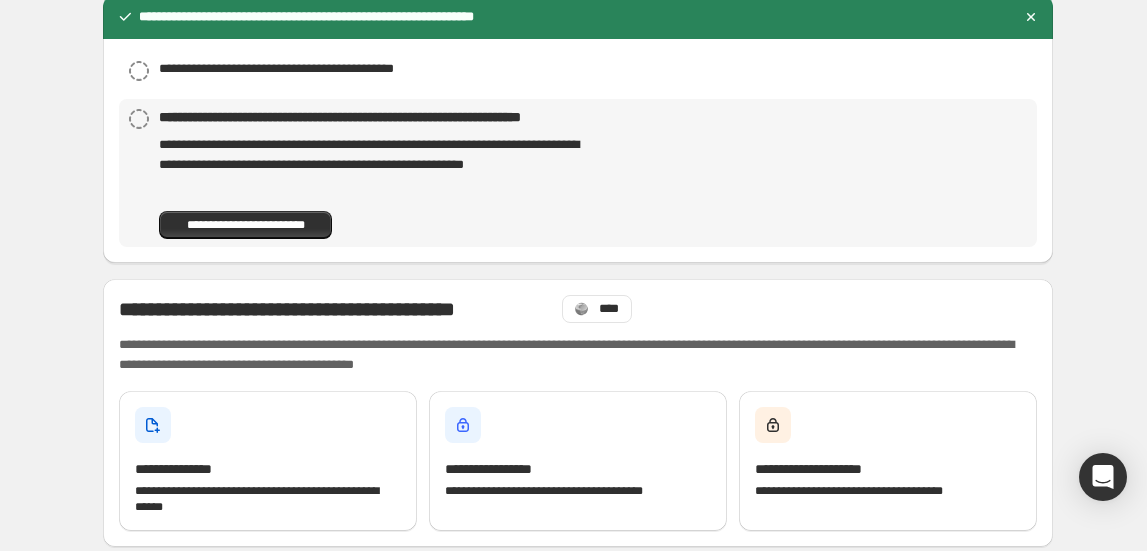 click on "**********" at bounding box center [578, 173] 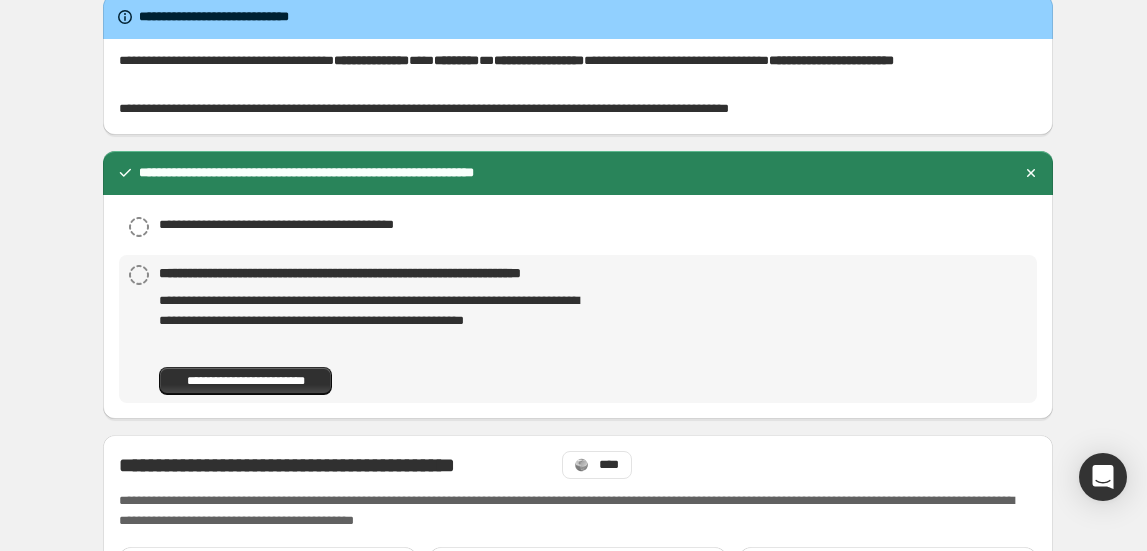 scroll, scrollTop: 0, scrollLeft: 0, axis: both 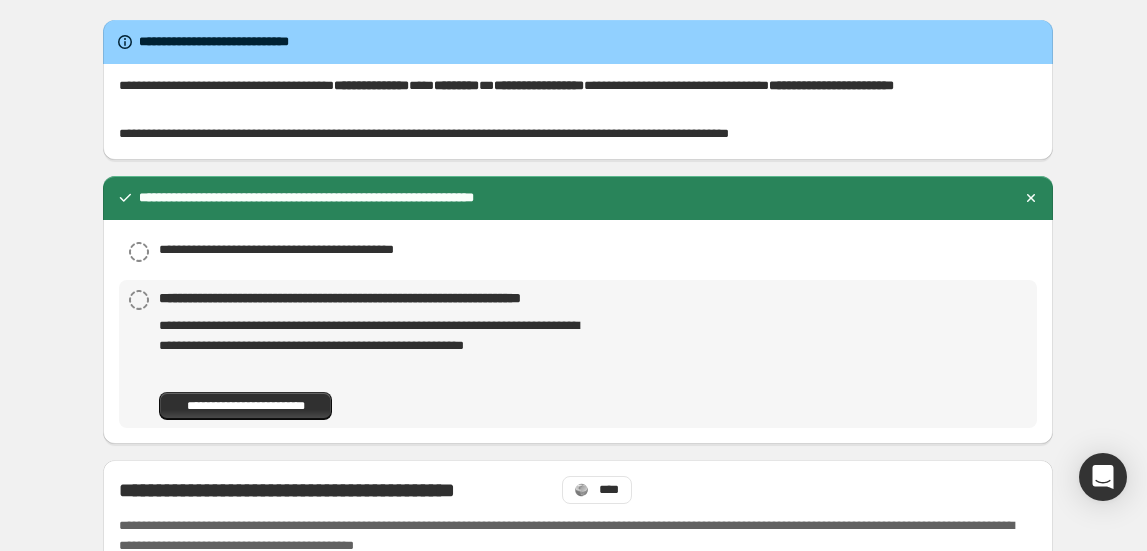 click on "**********" at bounding box center (578, 354) 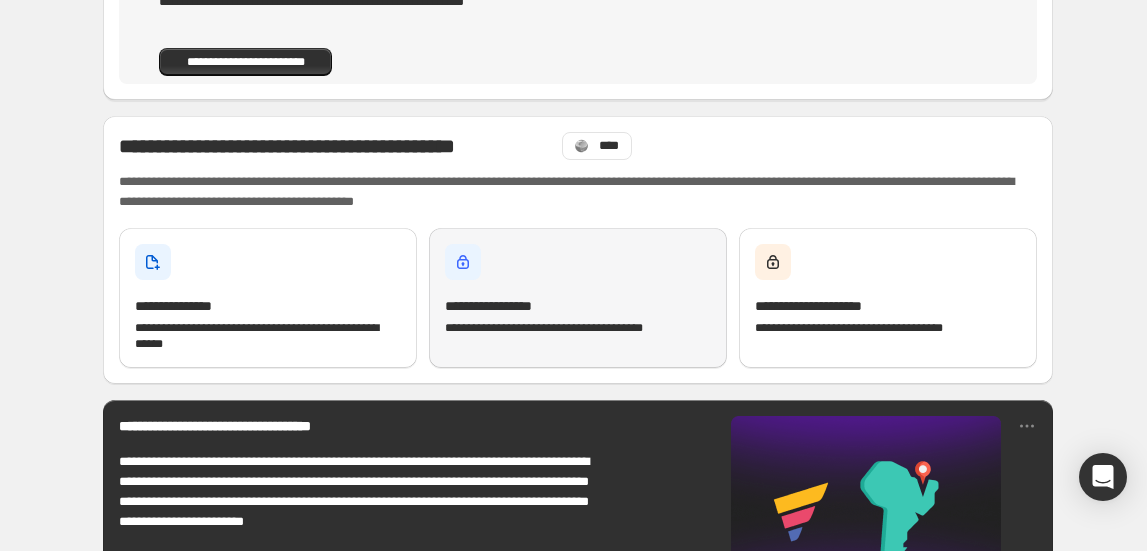 scroll, scrollTop: 363, scrollLeft: 0, axis: vertical 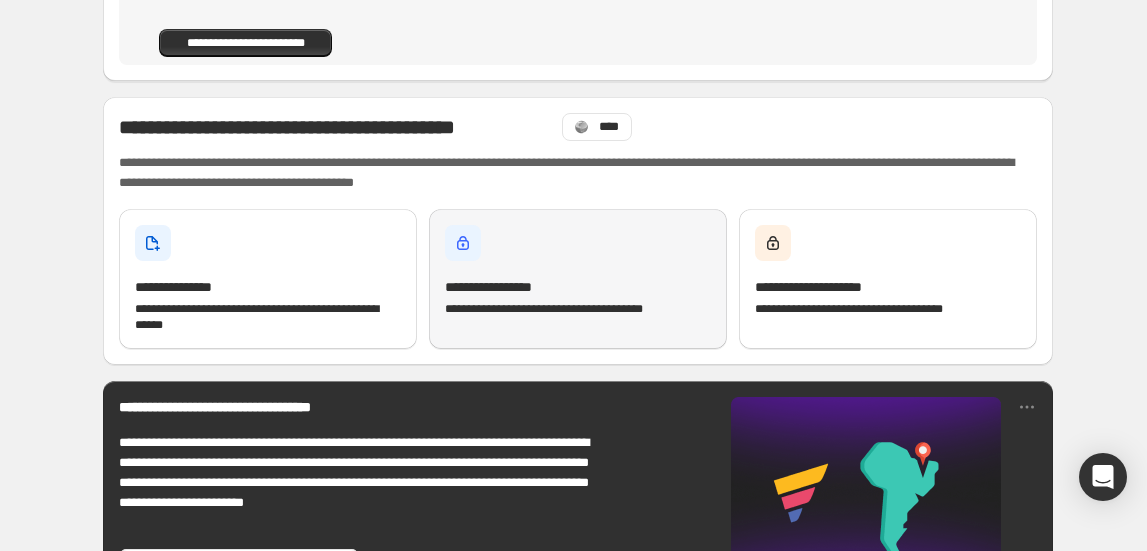 click at bounding box center [153, 243] 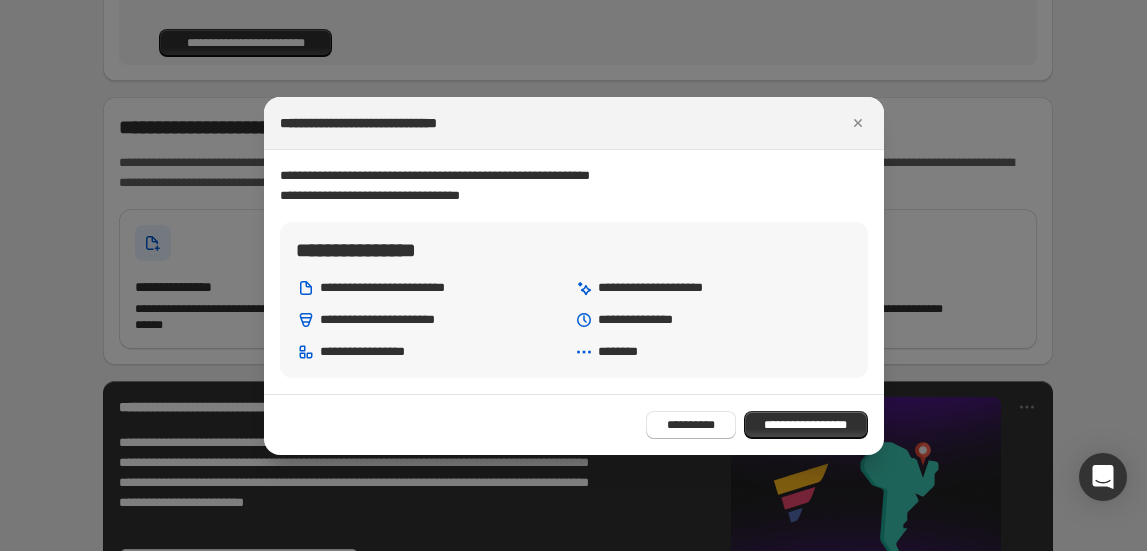 click on "**** ***** ****" at bounding box center [574, 250] 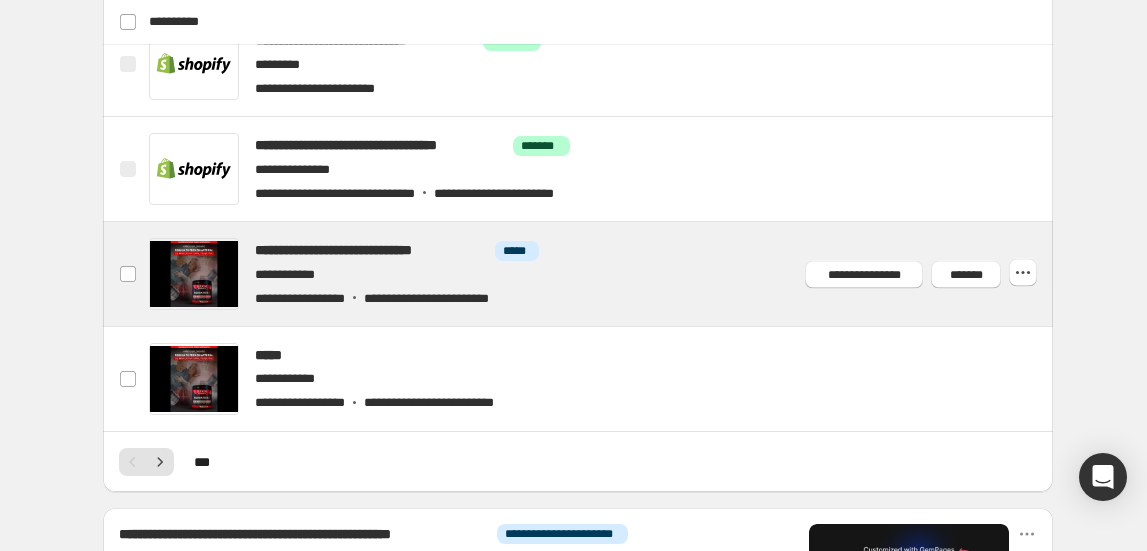 scroll, scrollTop: 1181, scrollLeft: 0, axis: vertical 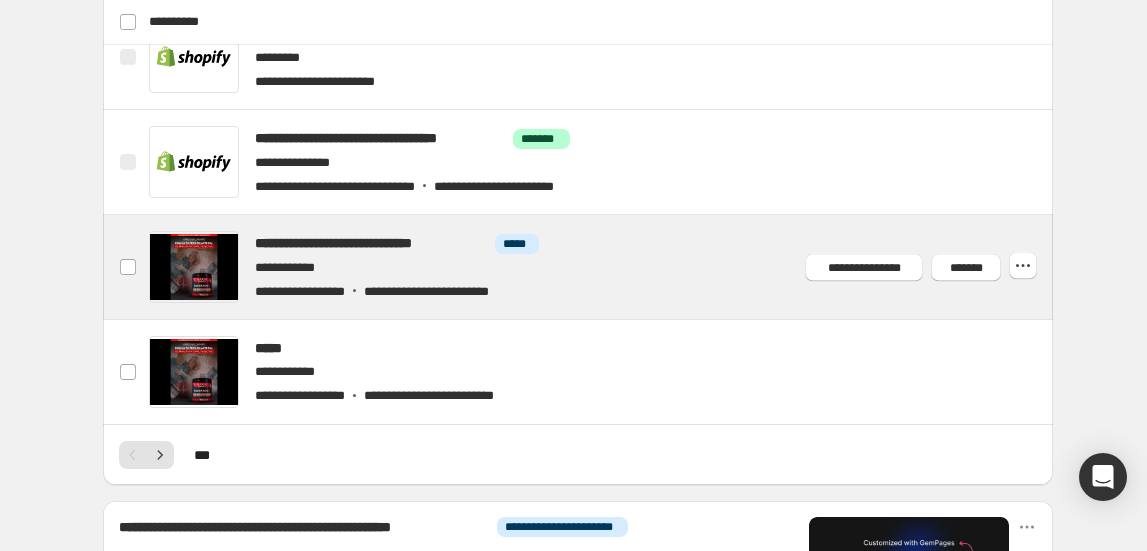 click at bounding box center (602, 267) 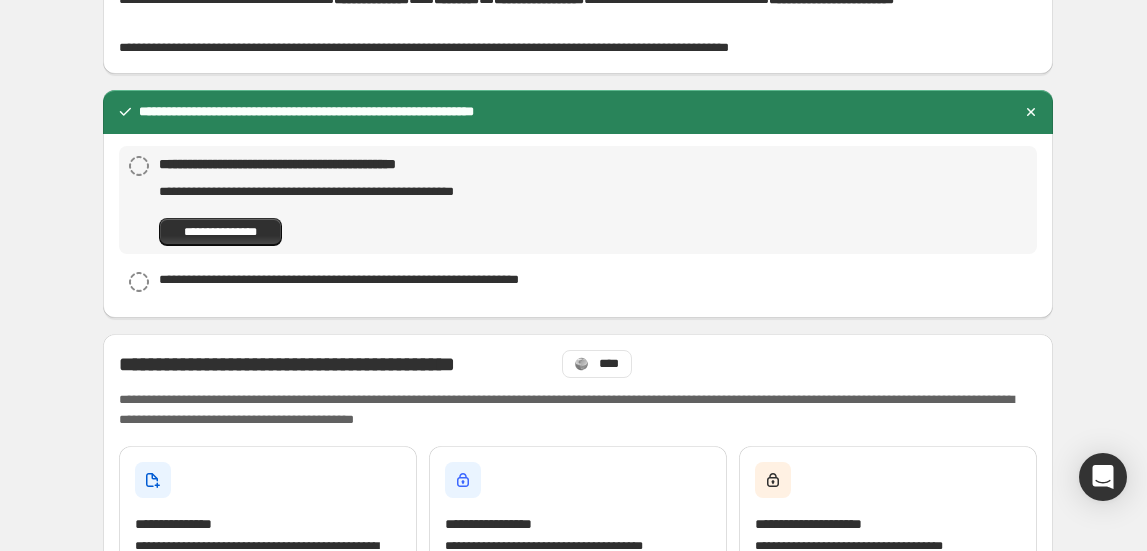 scroll, scrollTop: 84, scrollLeft: 0, axis: vertical 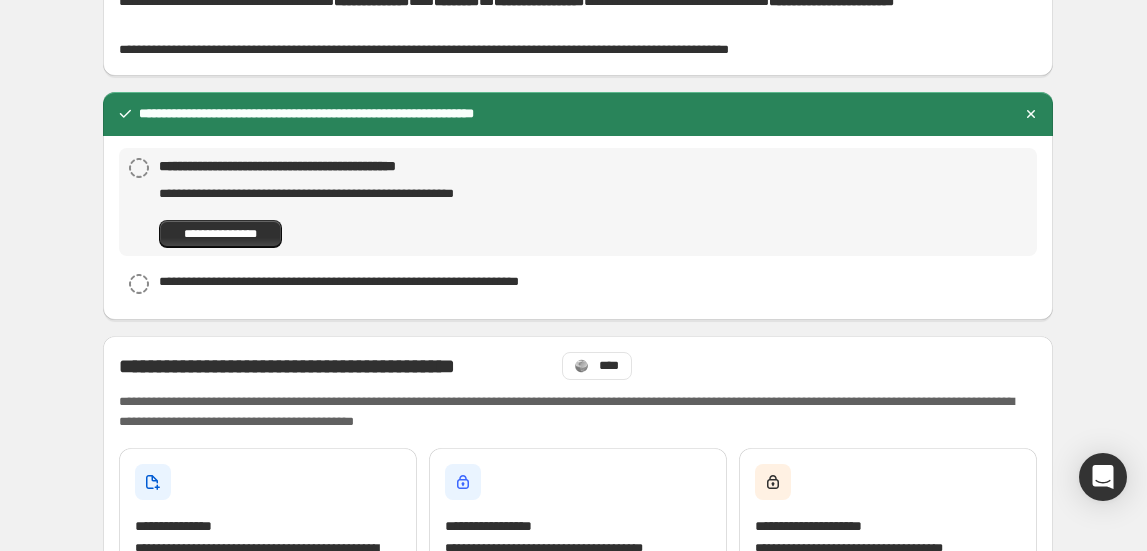 click on "**********" at bounding box center [578, 1053] 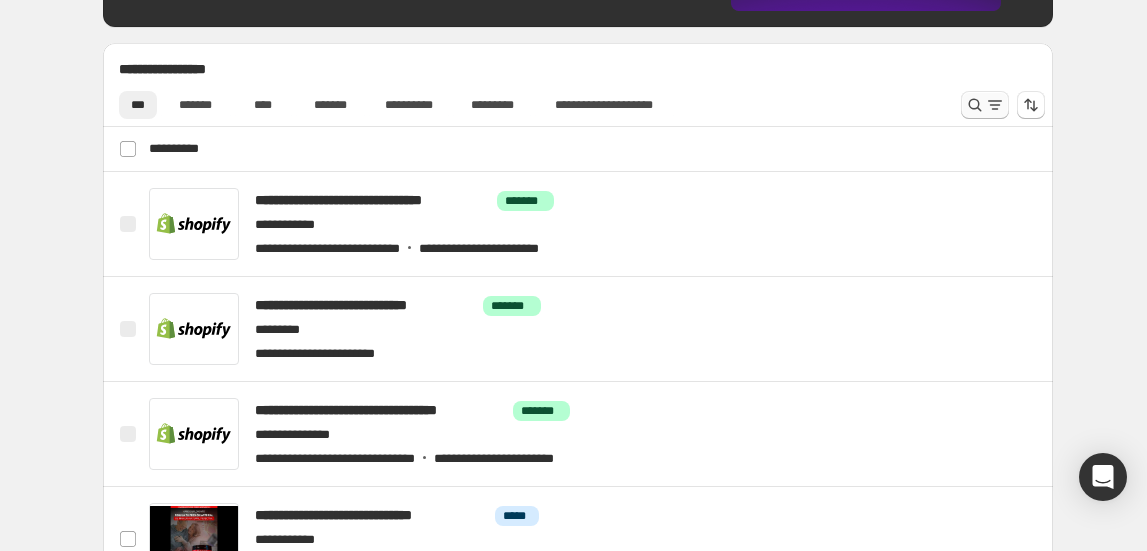 scroll, scrollTop: 818, scrollLeft: 0, axis: vertical 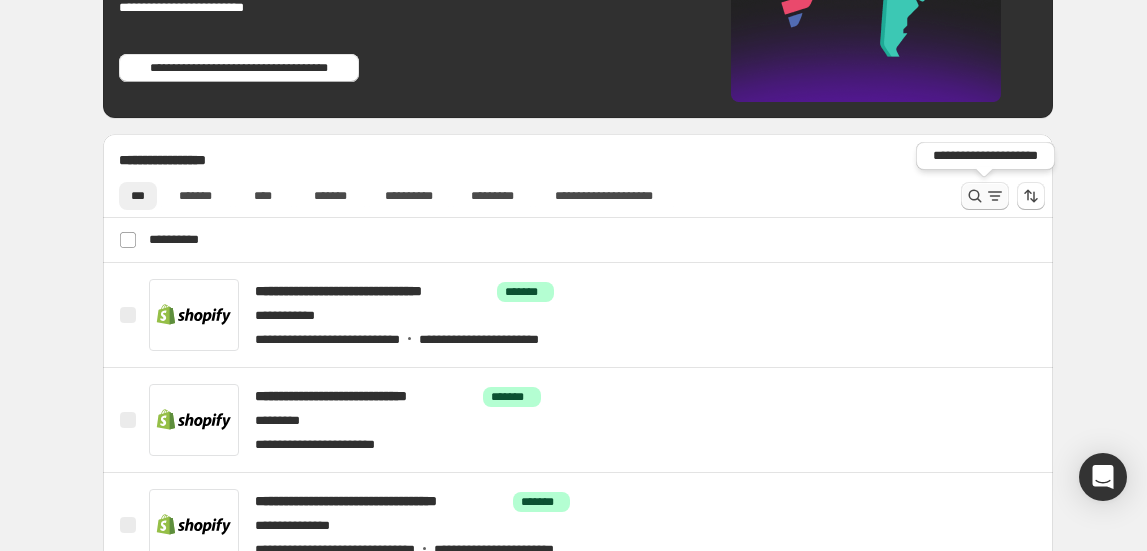 click at bounding box center [975, 196] 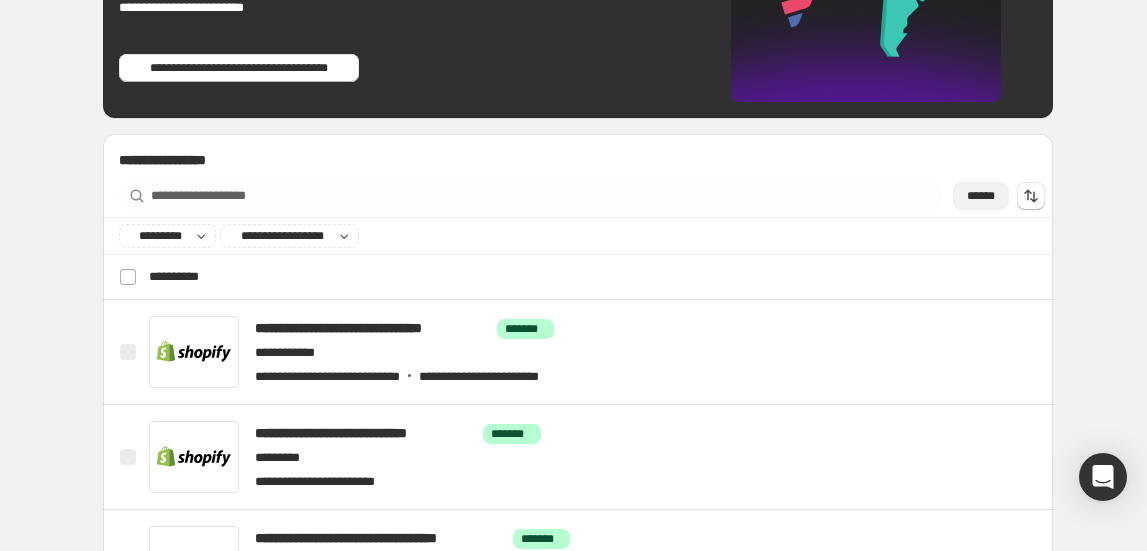 click on "******" at bounding box center (981, 196) 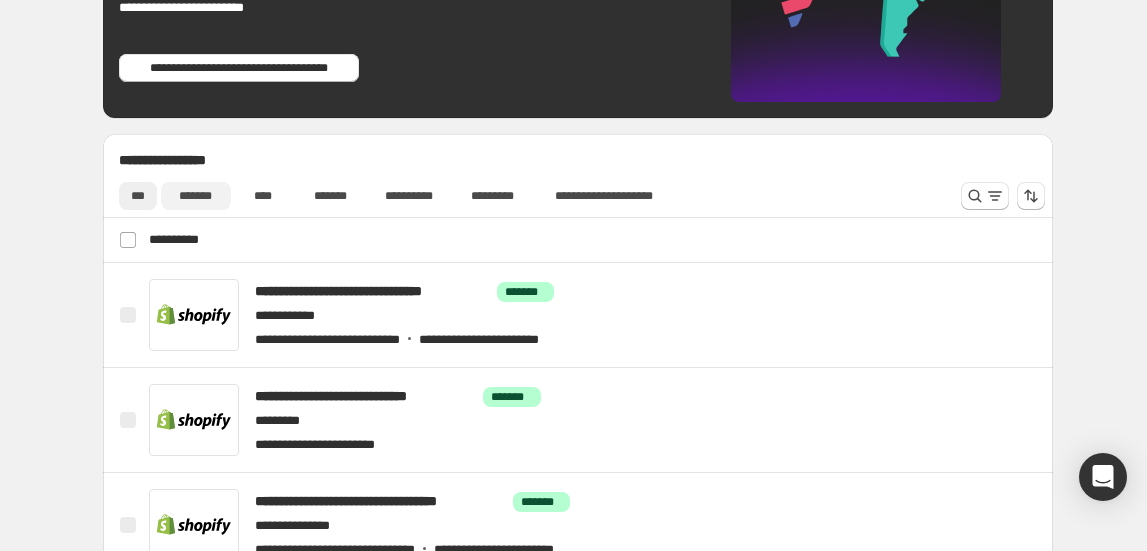 click on "*******" at bounding box center [195, 196] 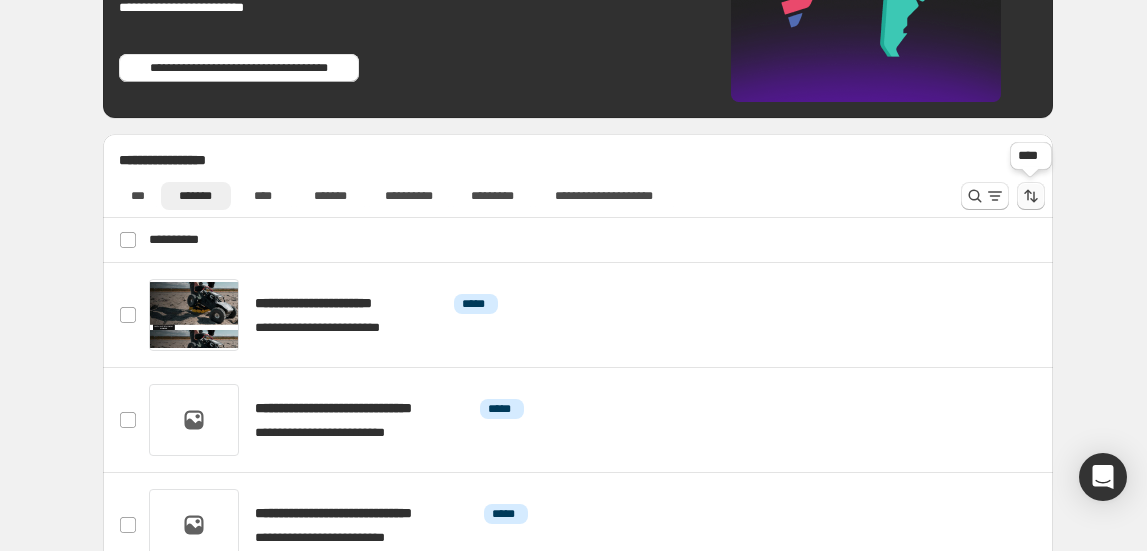 click at bounding box center [1034, 197] 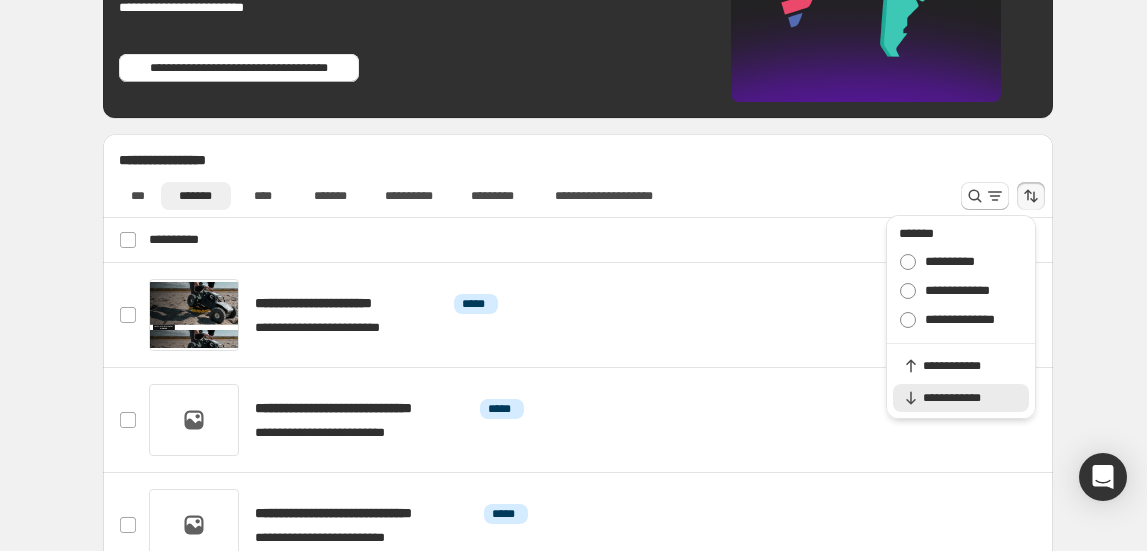 click on "**********" at bounding box center [578, 184] 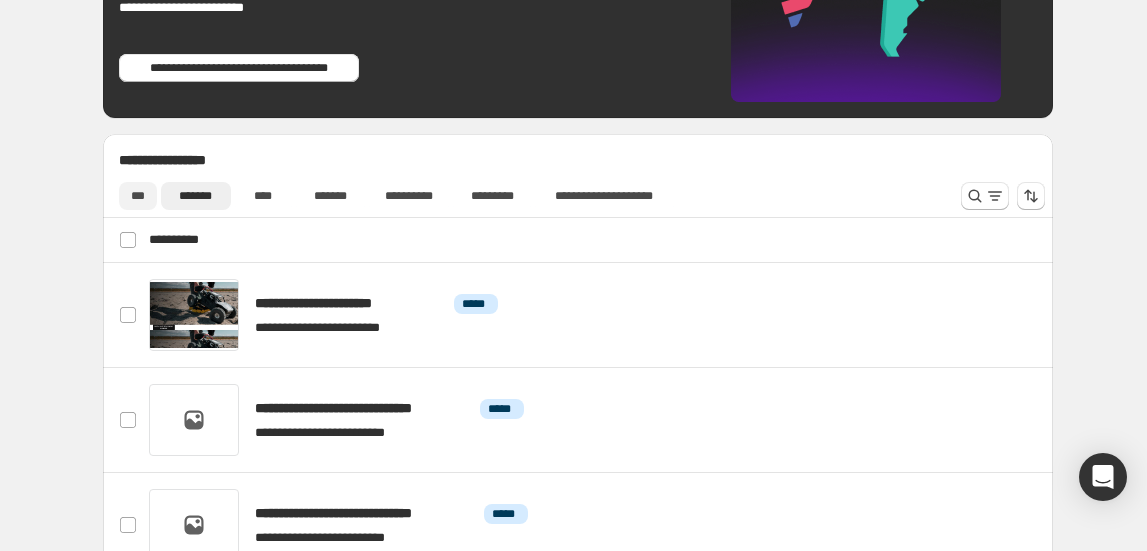 click on "***" at bounding box center (138, 196) 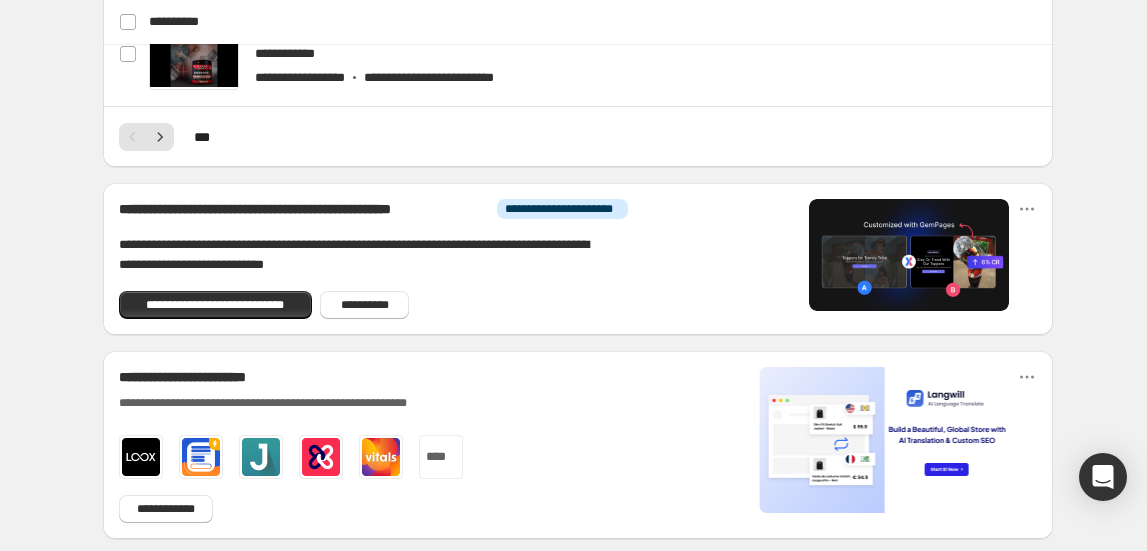 scroll, scrollTop: 1636, scrollLeft: 0, axis: vertical 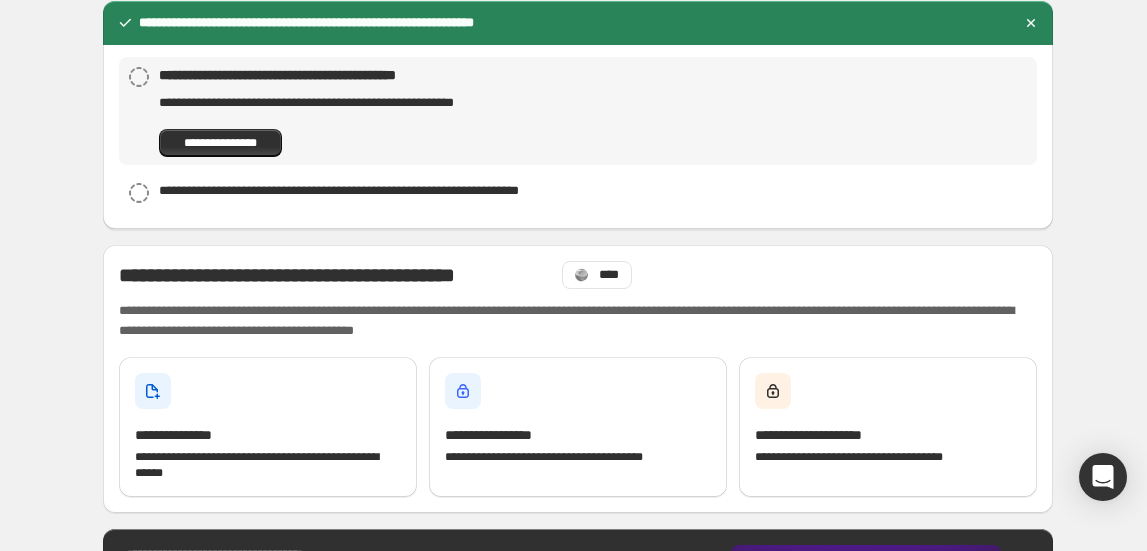 click on "**********" at bounding box center [363, 275] 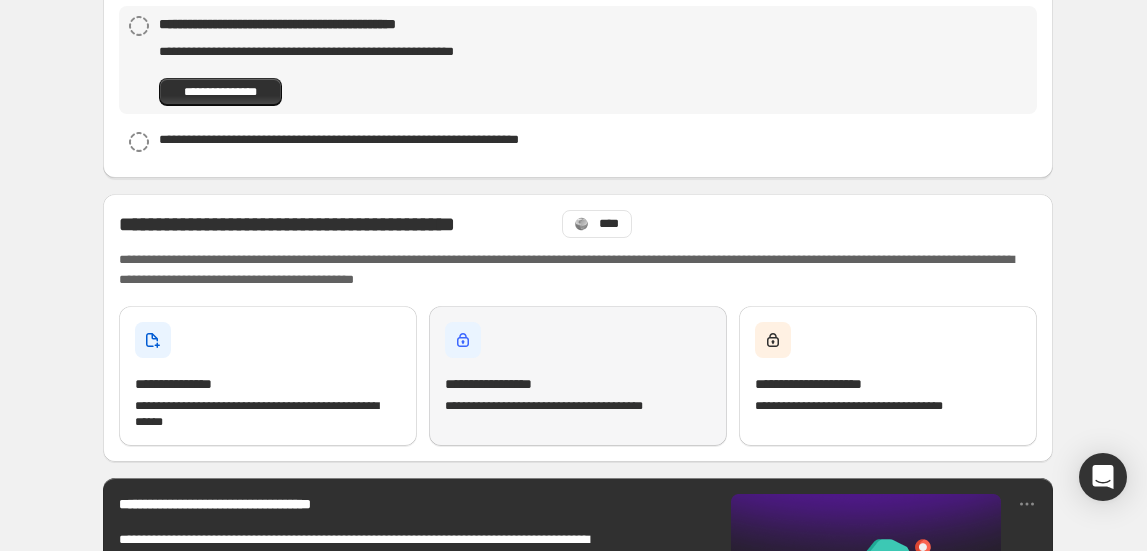 scroll, scrollTop: 175, scrollLeft: 0, axis: vertical 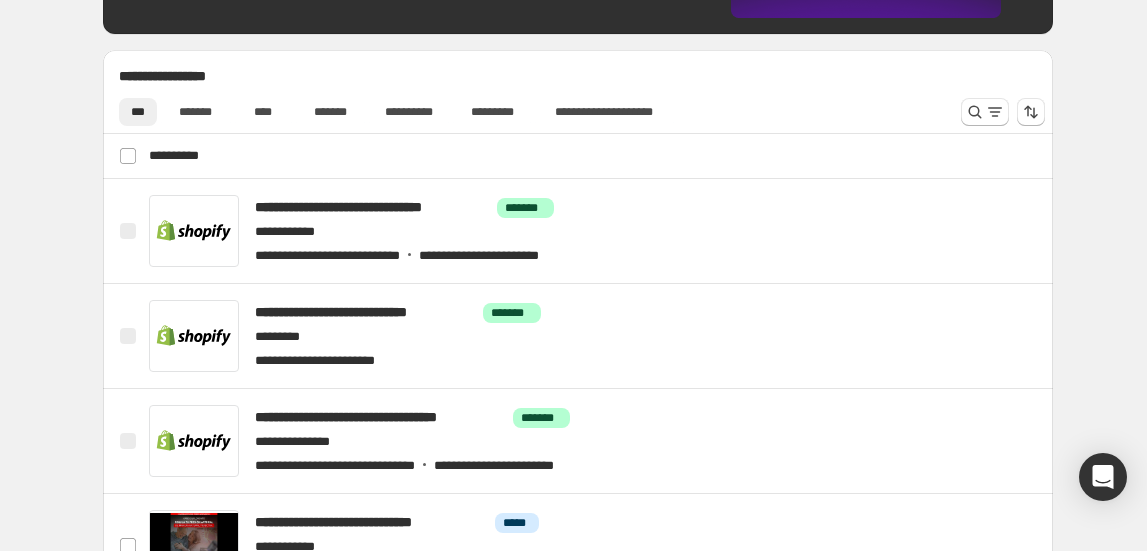 click on "**********" at bounding box center (578, 235) 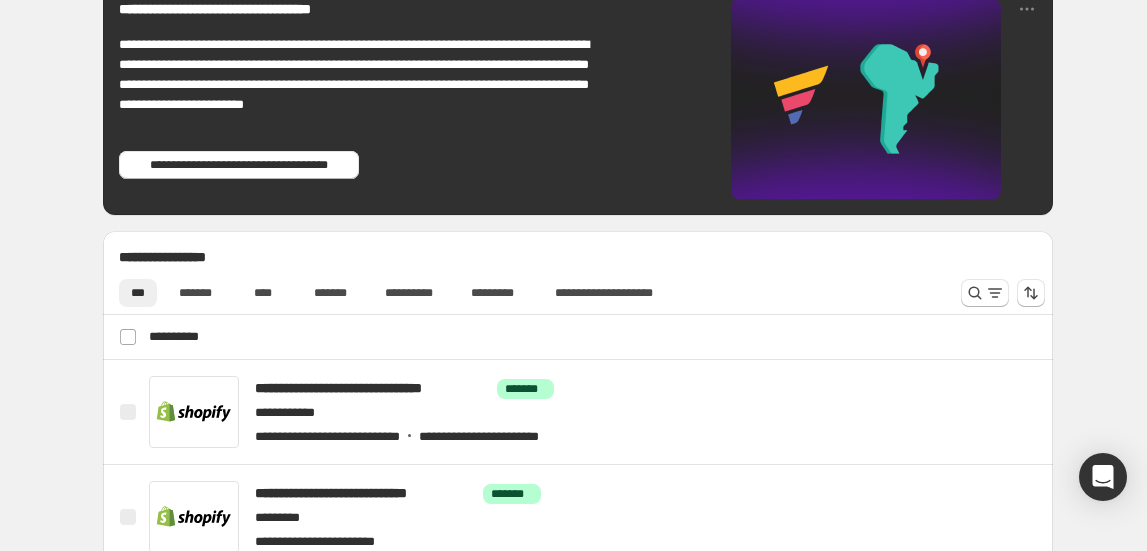 scroll, scrollTop: 720, scrollLeft: 0, axis: vertical 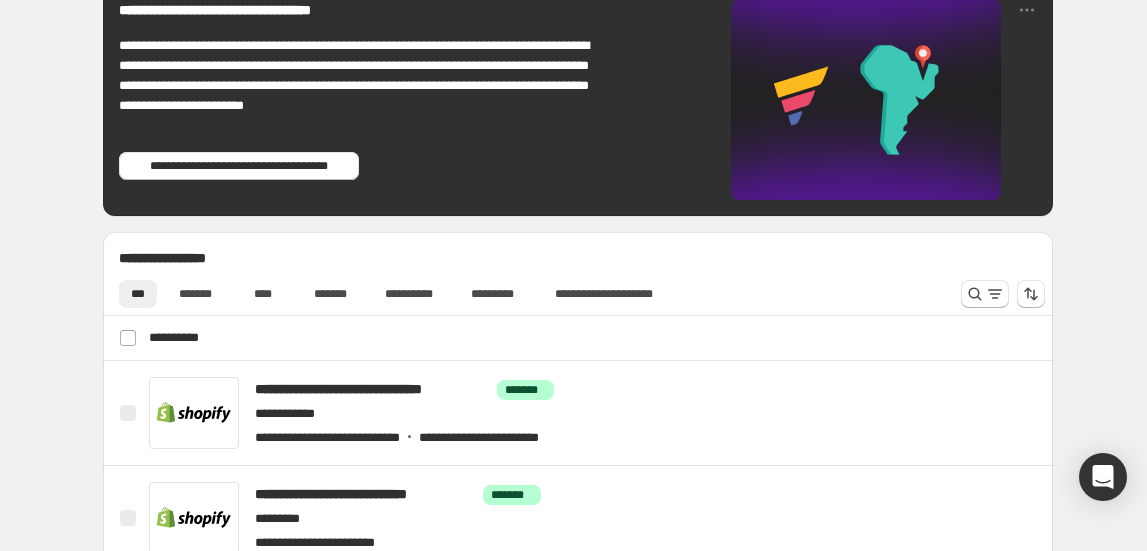 click on "**********" at bounding box center (578, 417) 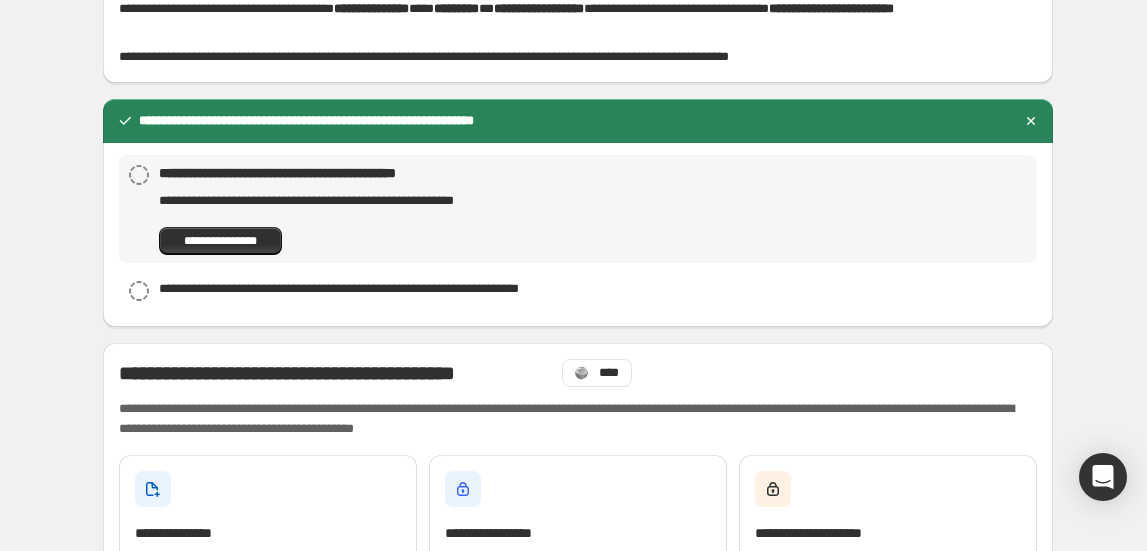 scroll, scrollTop: 0, scrollLeft: 0, axis: both 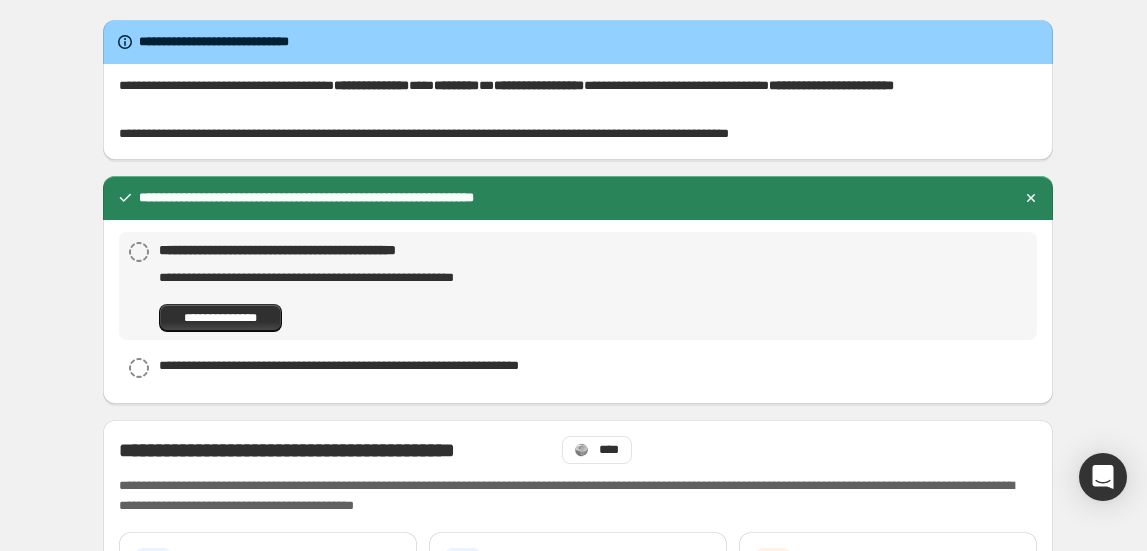 click on "**********" at bounding box center [578, 1137] 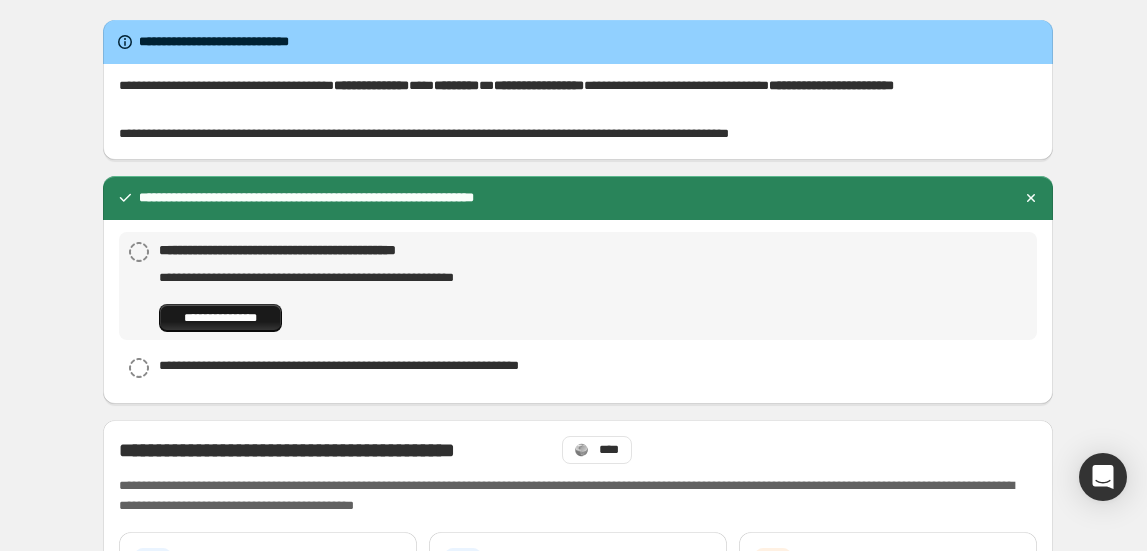 click on "**********" at bounding box center (220, 318) 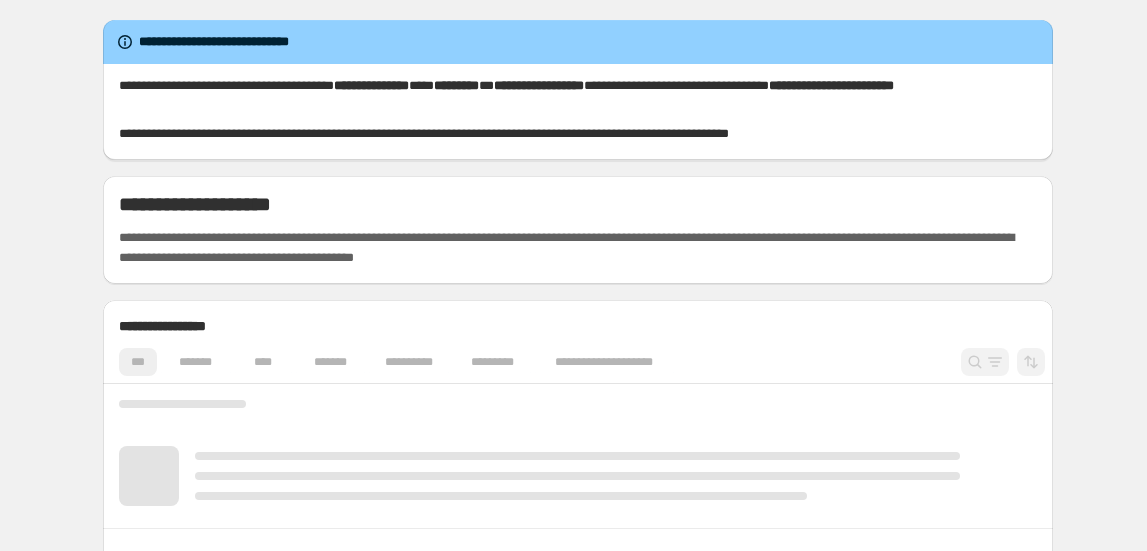 scroll, scrollTop: 0, scrollLeft: 0, axis: both 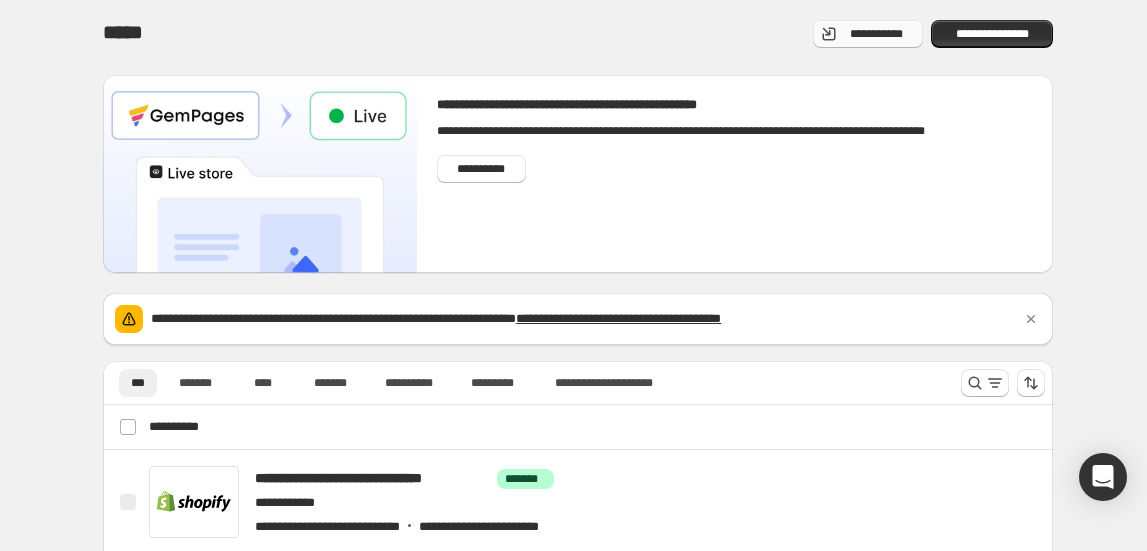 click on "**********" at bounding box center [876, 34] 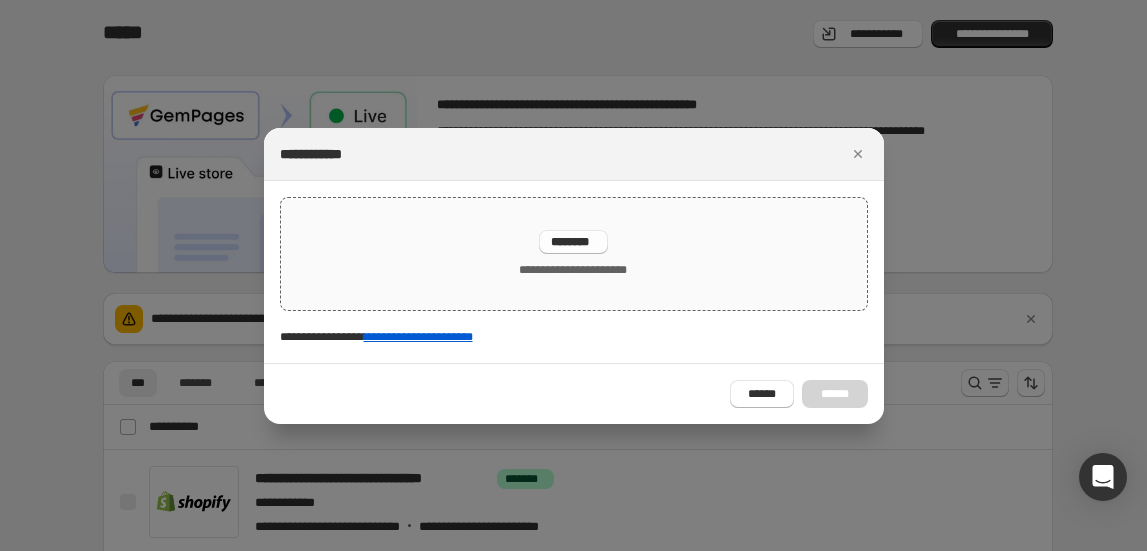 click on "********" at bounding box center (573, 242) 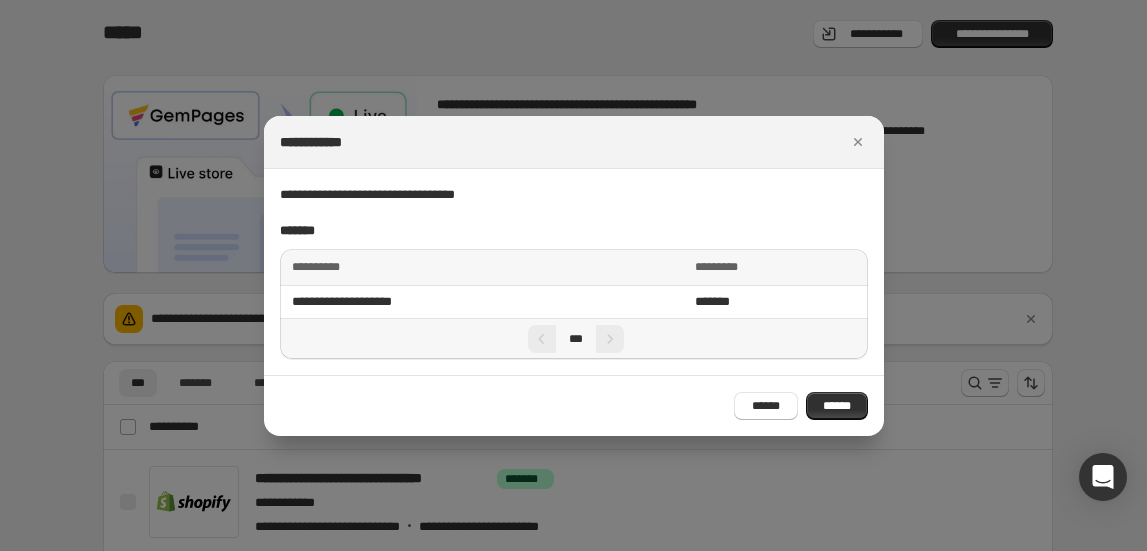 click on "******" at bounding box center [837, 406] 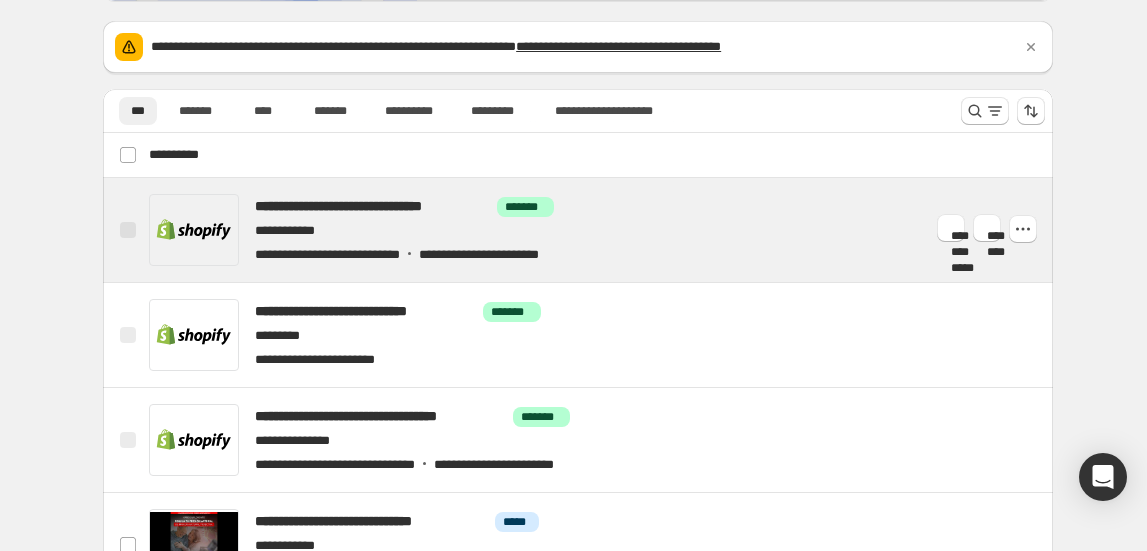 scroll, scrollTop: 204, scrollLeft: 0, axis: vertical 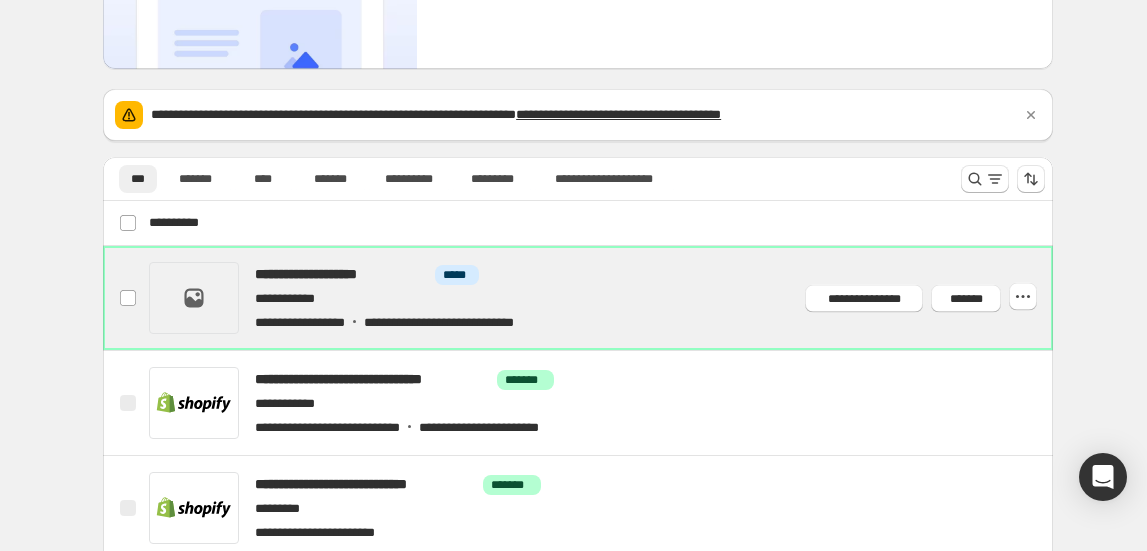 click at bounding box center [602, 298] 